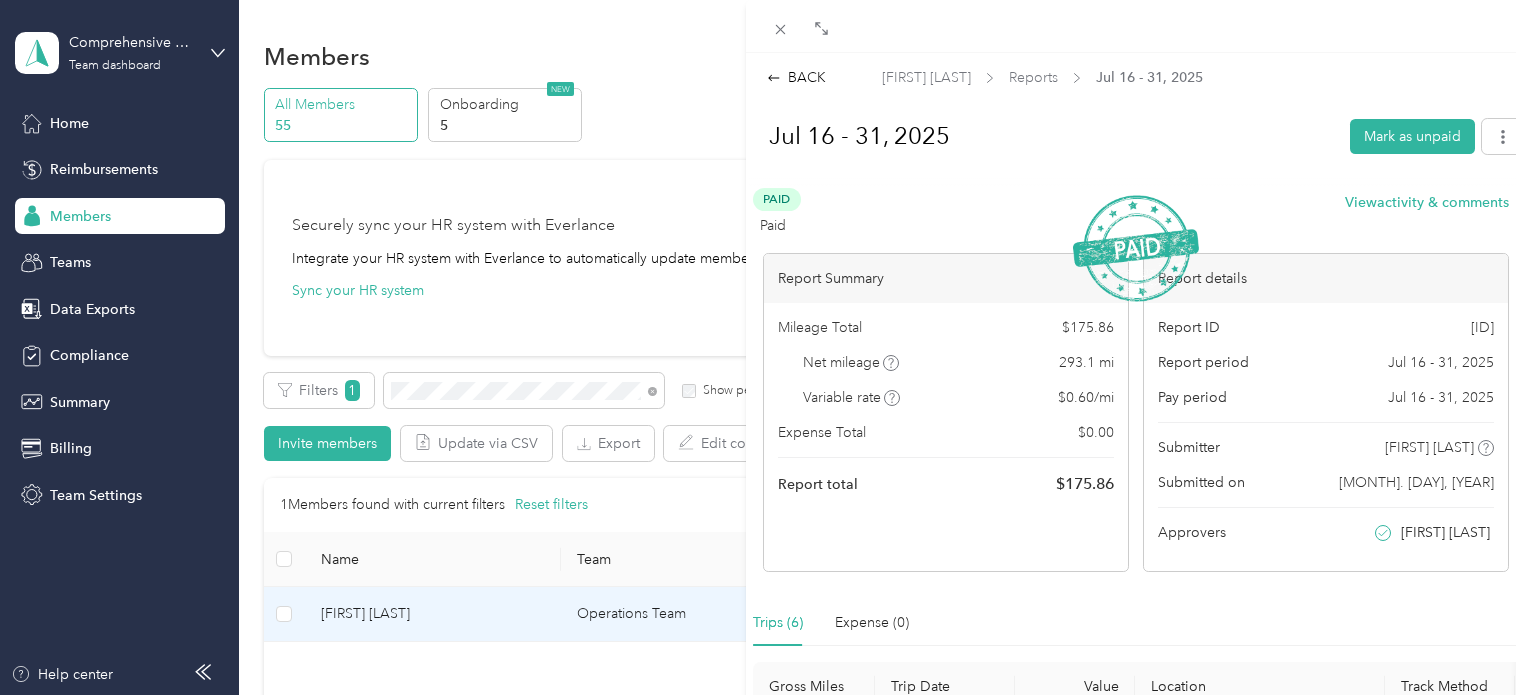 scroll, scrollTop: 0, scrollLeft: 0, axis: both 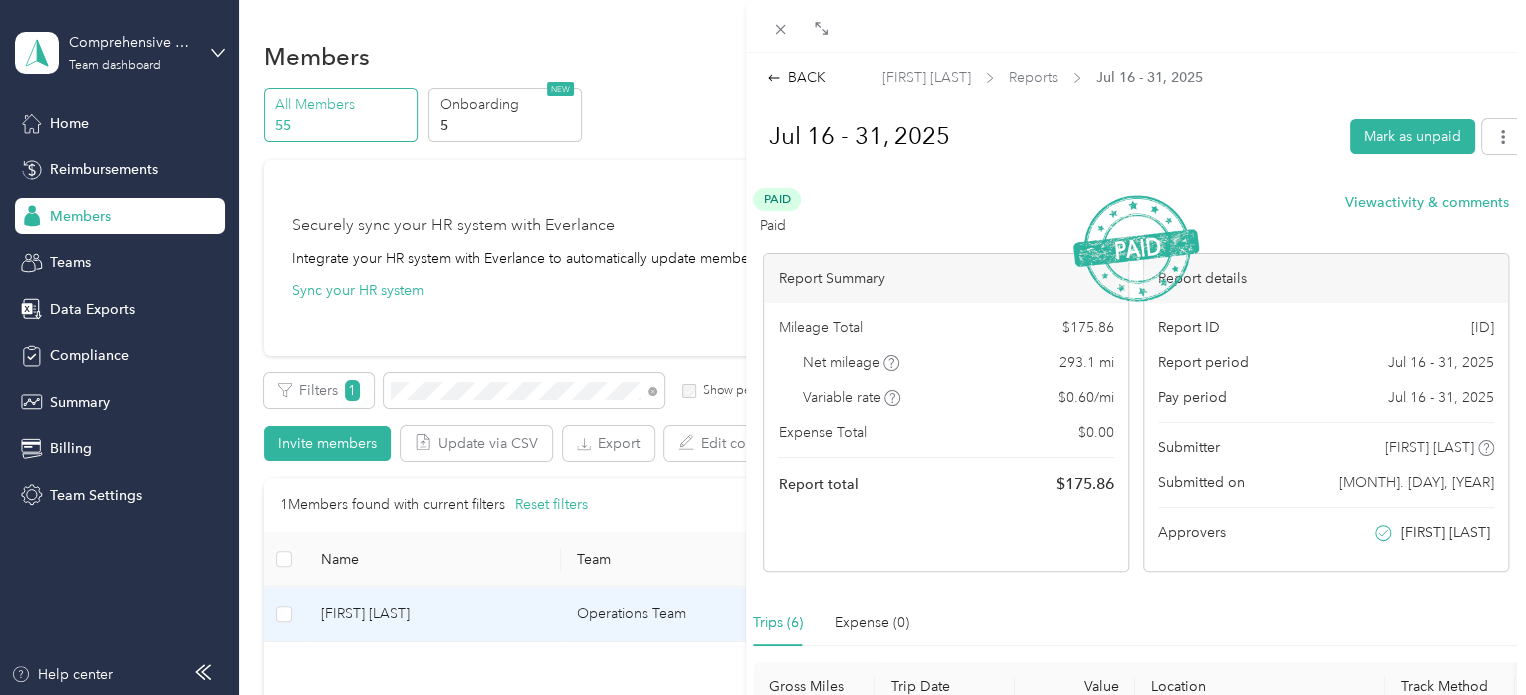 click on "BACK [FIRST] [LAST] Reports [DATE] [DATE] Mark as unpaid Paid Paid View activity & comments Report Summary Mileage Total Net mileage mi Variable rate / mi Expense Total Report total Report details Report ID [ID] Report period [DATE] Pay period [DATE] Submitter [FIRST] [LAST] Submitted on [MONTH]. [DAY], [YEAR] Approvers [FIRST] [LAST] Trips (6) Expense (0) Gross Miles Trip Date Value Location Track Method Purpose Notes Tags mi $[AMOUNT] [TIME] [CITY] [TIME] [CITY] Manual Comprehensive Prosthetics & Orthotics - 5 $[AMOUNT] [TIME] [CITY] [TIME] [CITY] Manual Comprehensive Prosthetics & Orthotics - 5.3 $[AMOUNT] [TIME] [CITY] [TIME] [CITY] Manual Comprehensive Prosthetics & Orthotics - 5 $[AMOUNT] [TIME] [CITY] [TIME] [CITY] Manual Comprehensive Prosthetics & Orthotics - 5.3 $[AMOUNT] [TIME] [CITY] - -" at bounding box center [763, 347] 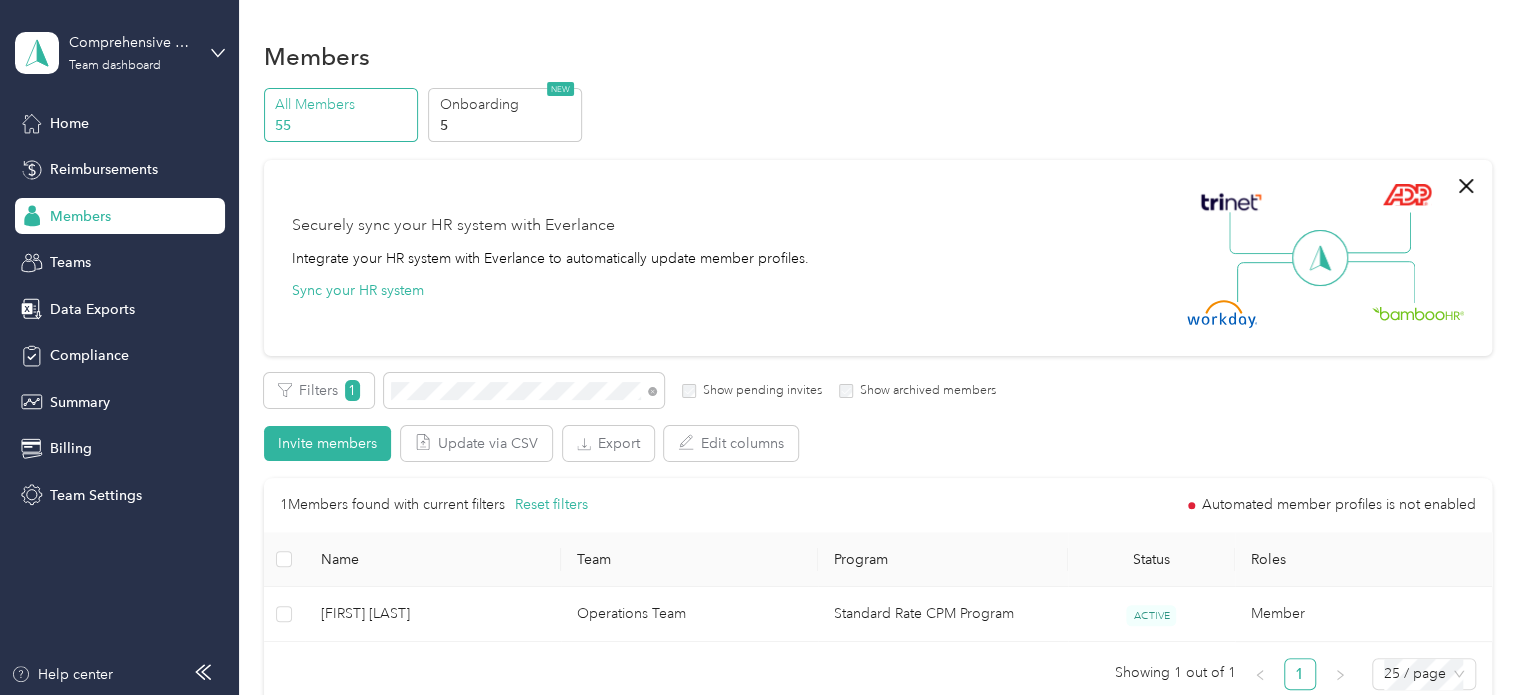 click at bounding box center [763, 347] 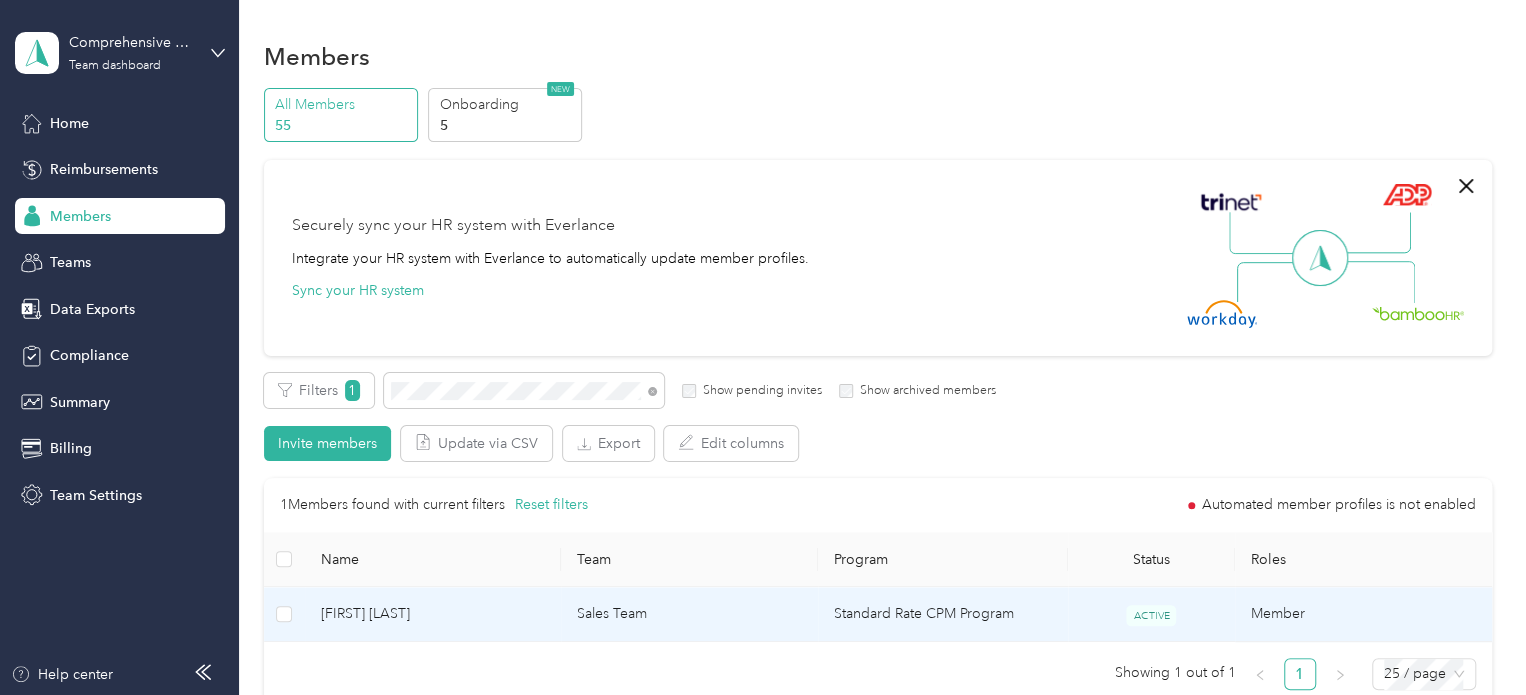 click on "[FIRST] [LAST]" at bounding box center (433, 614) 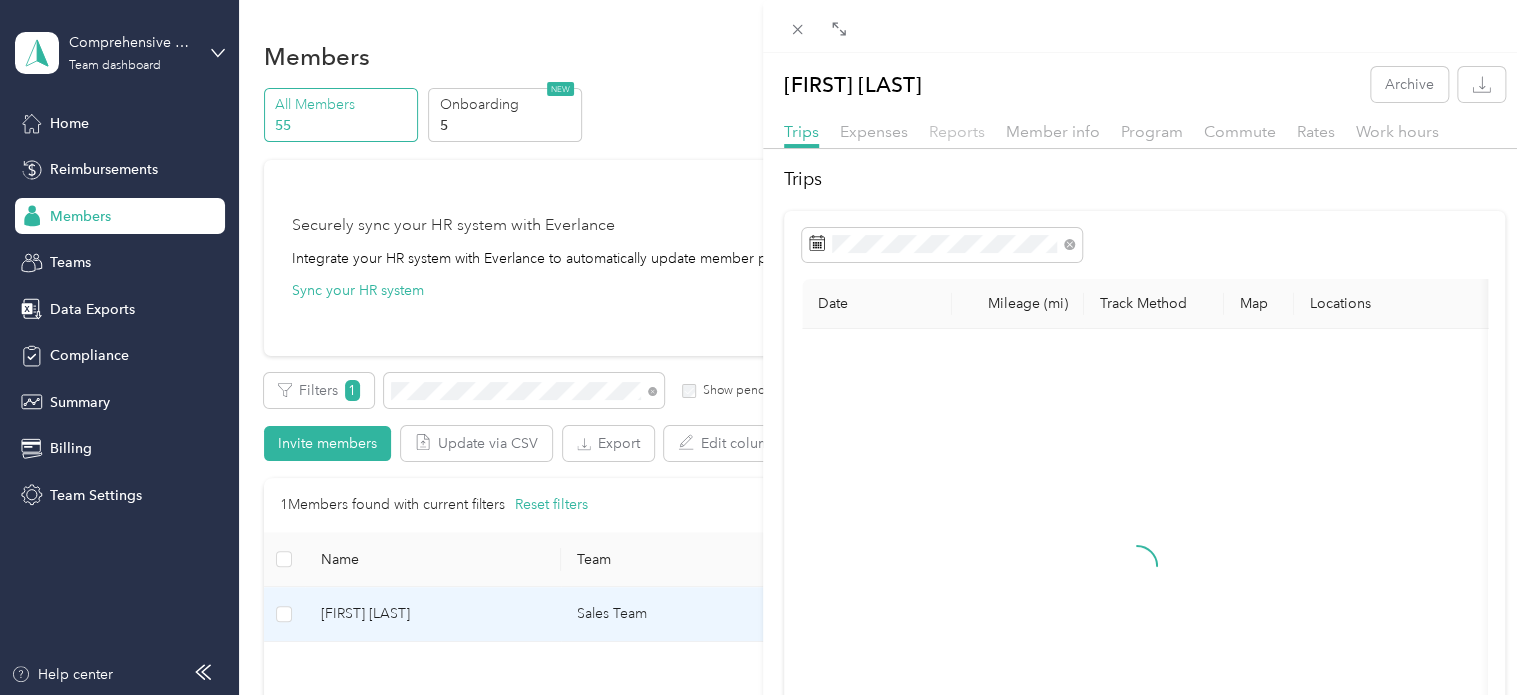 click on "Reports" at bounding box center [957, 131] 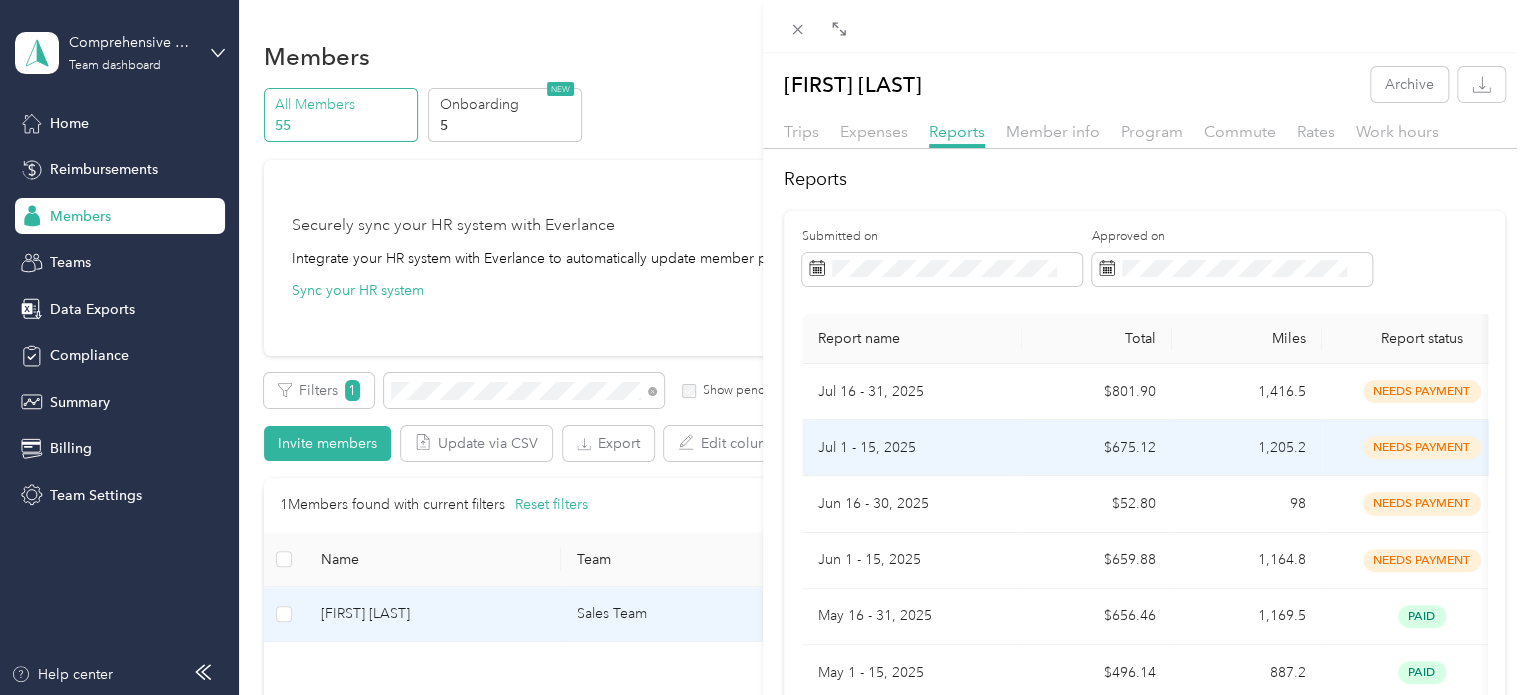 click on "Jul 1 - 15, 2025" at bounding box center (912, 448) 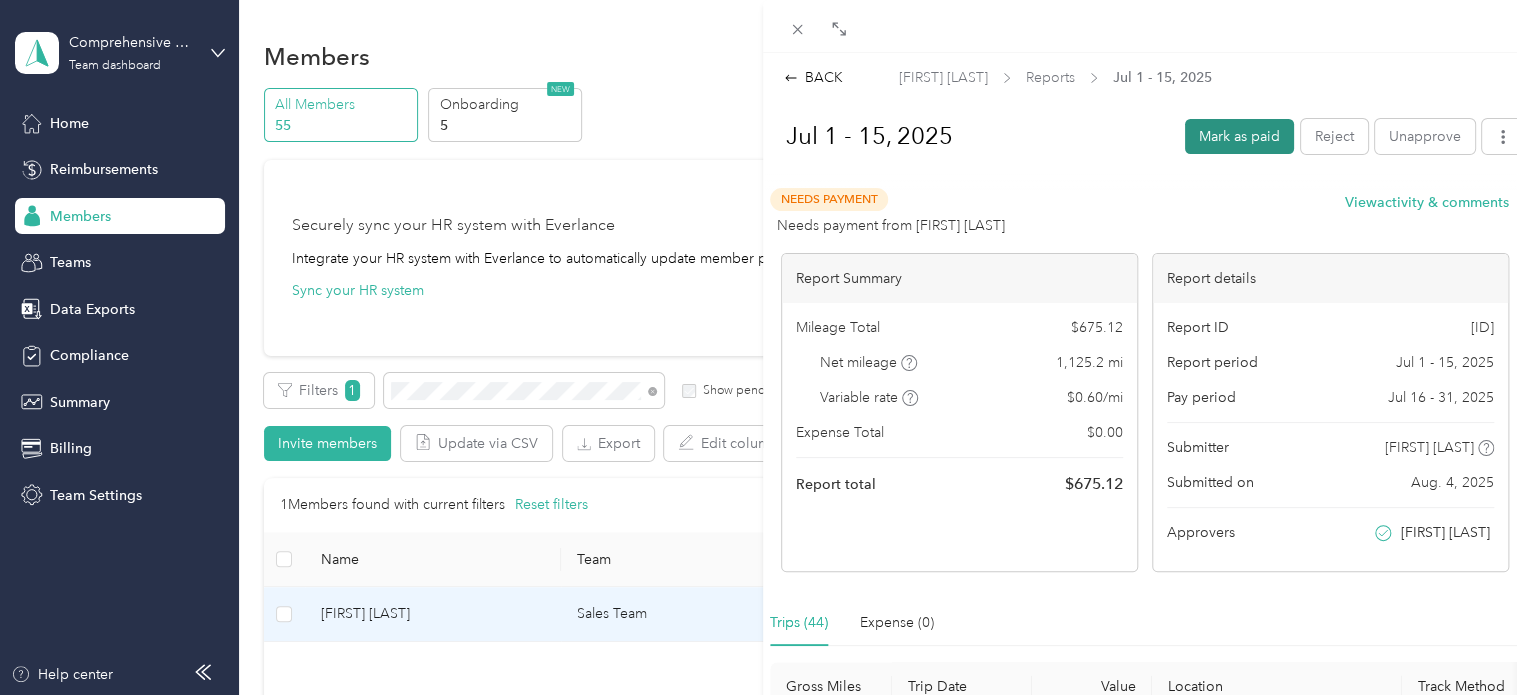 click on "Mark as paid" at bounding box center (1239, 136) 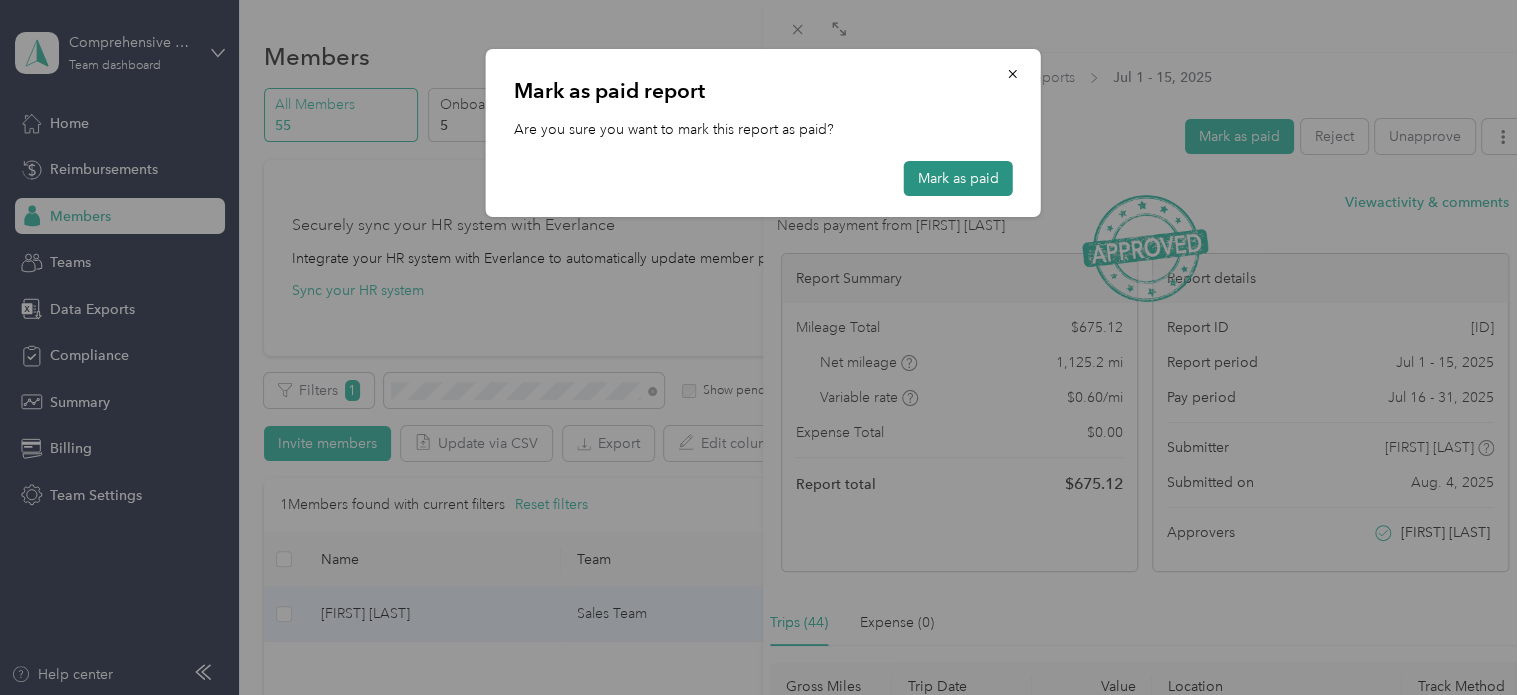 click on "Mark as paid" at bounding box center (958, 178) 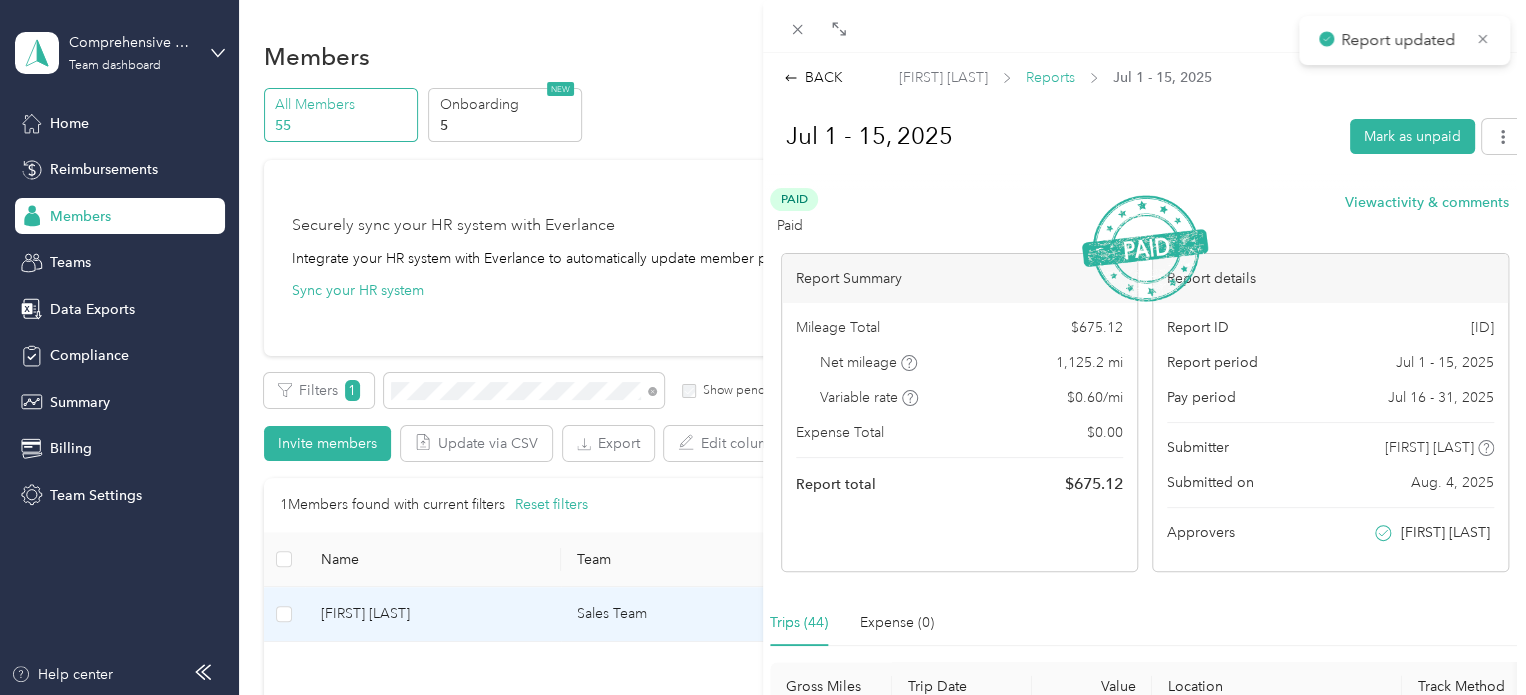 click on "Reports" at bounding box center [1050, 77] 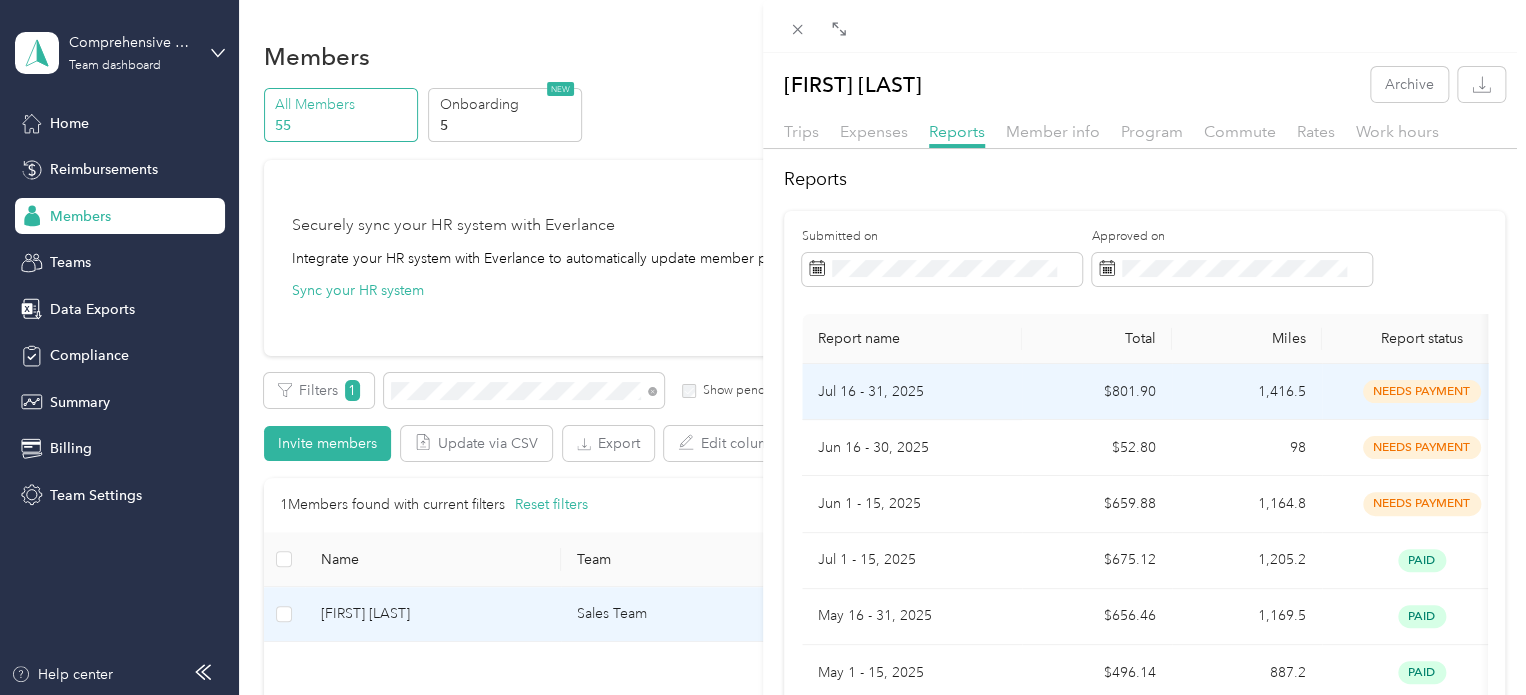 click on "Jul 16 - 31, 2025" at bounding box center (912, 392) 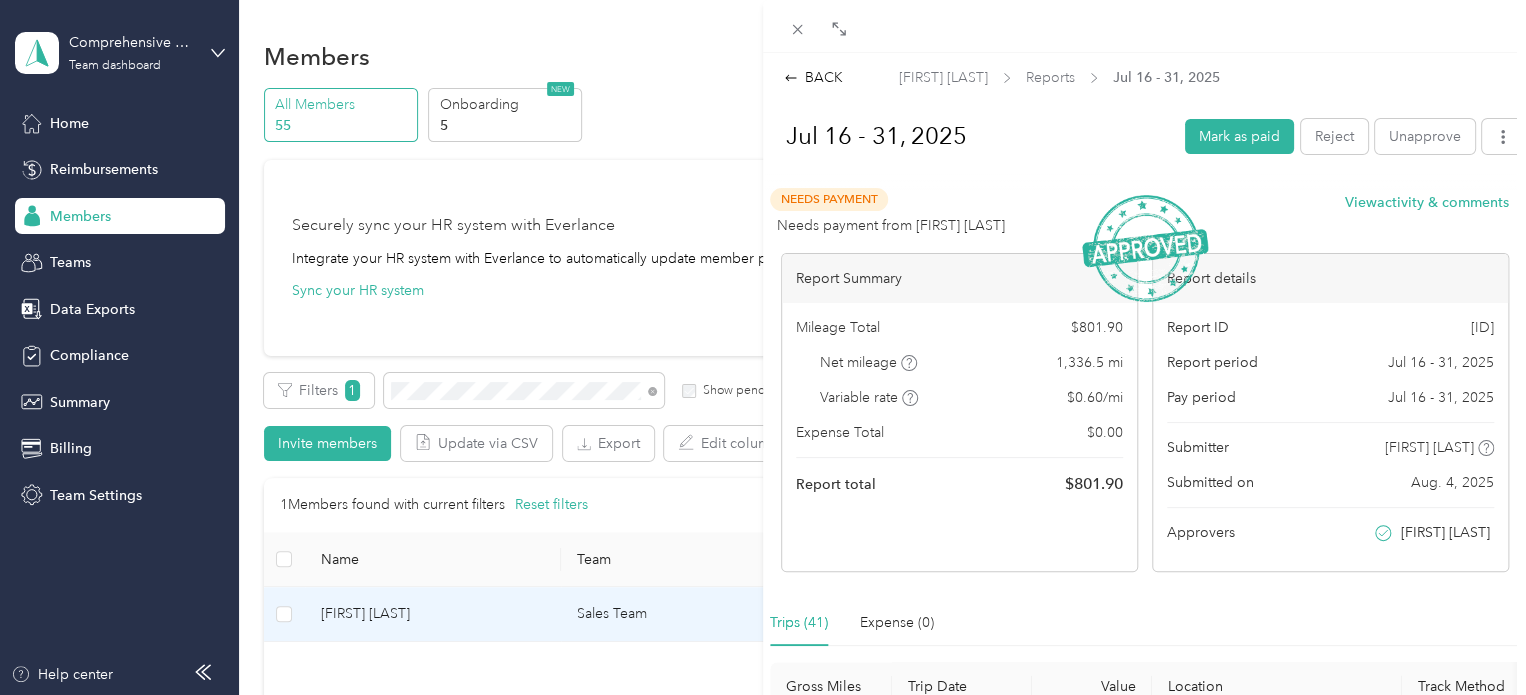 click on "[DATE] Mark as paid Reject Unapprove" at bounding box center [1144, 140] 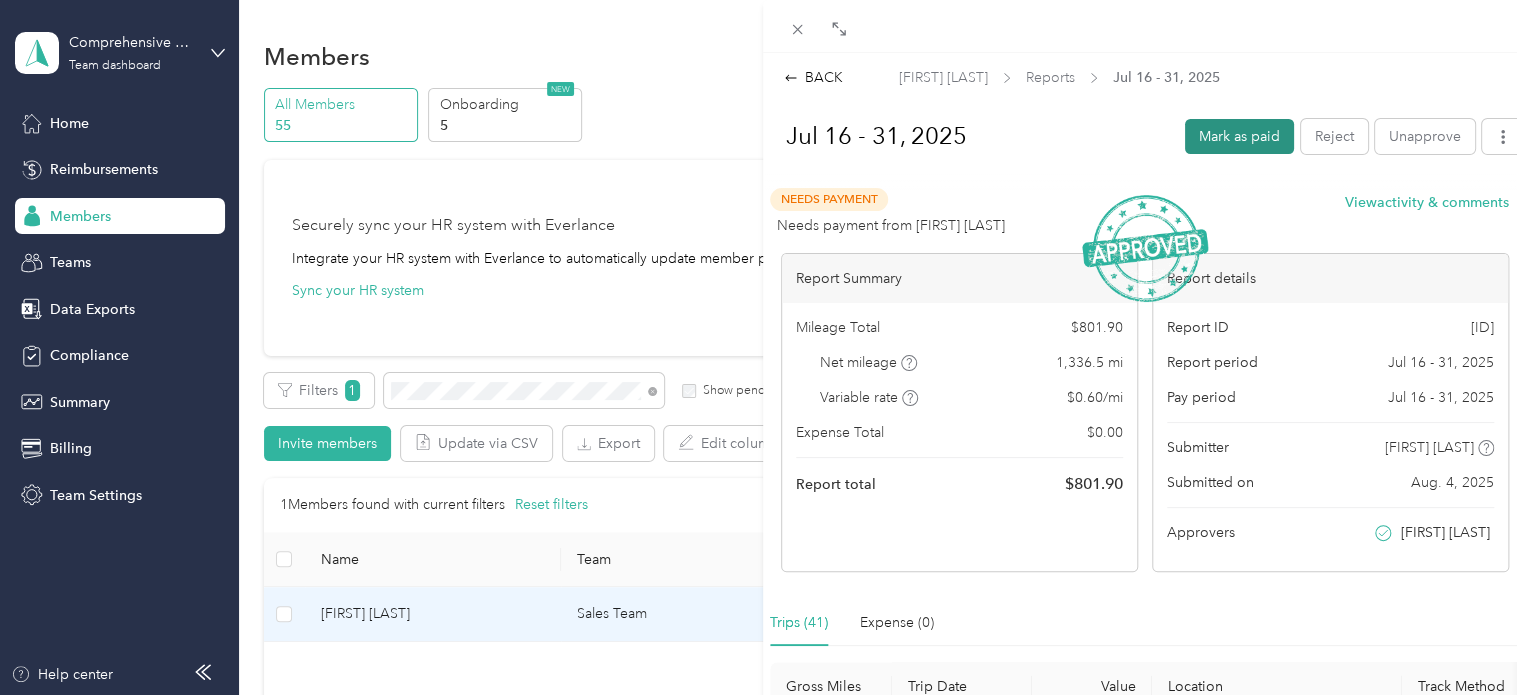 click on "Mark as paid" at bounding box center (1239, 136) 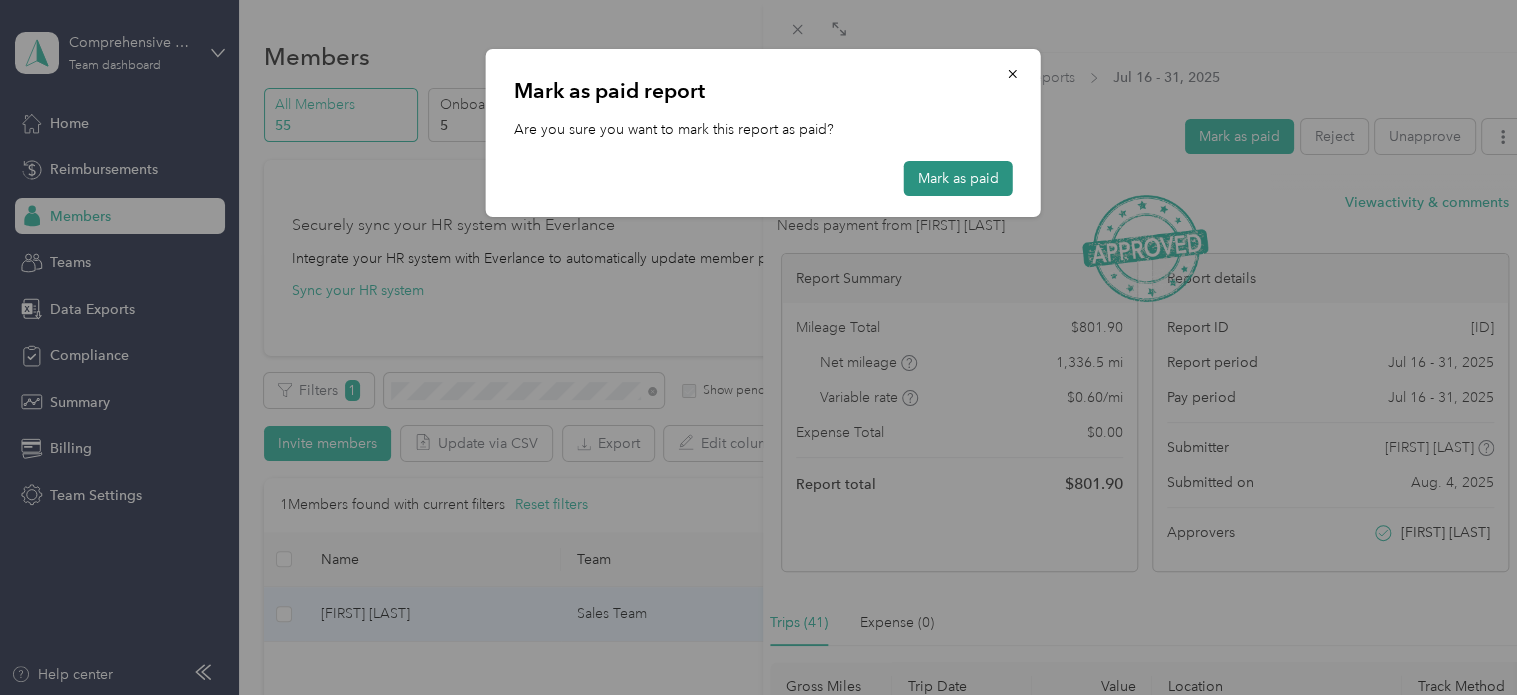 click on "Mark as paid" at bounding box center (958, 178) 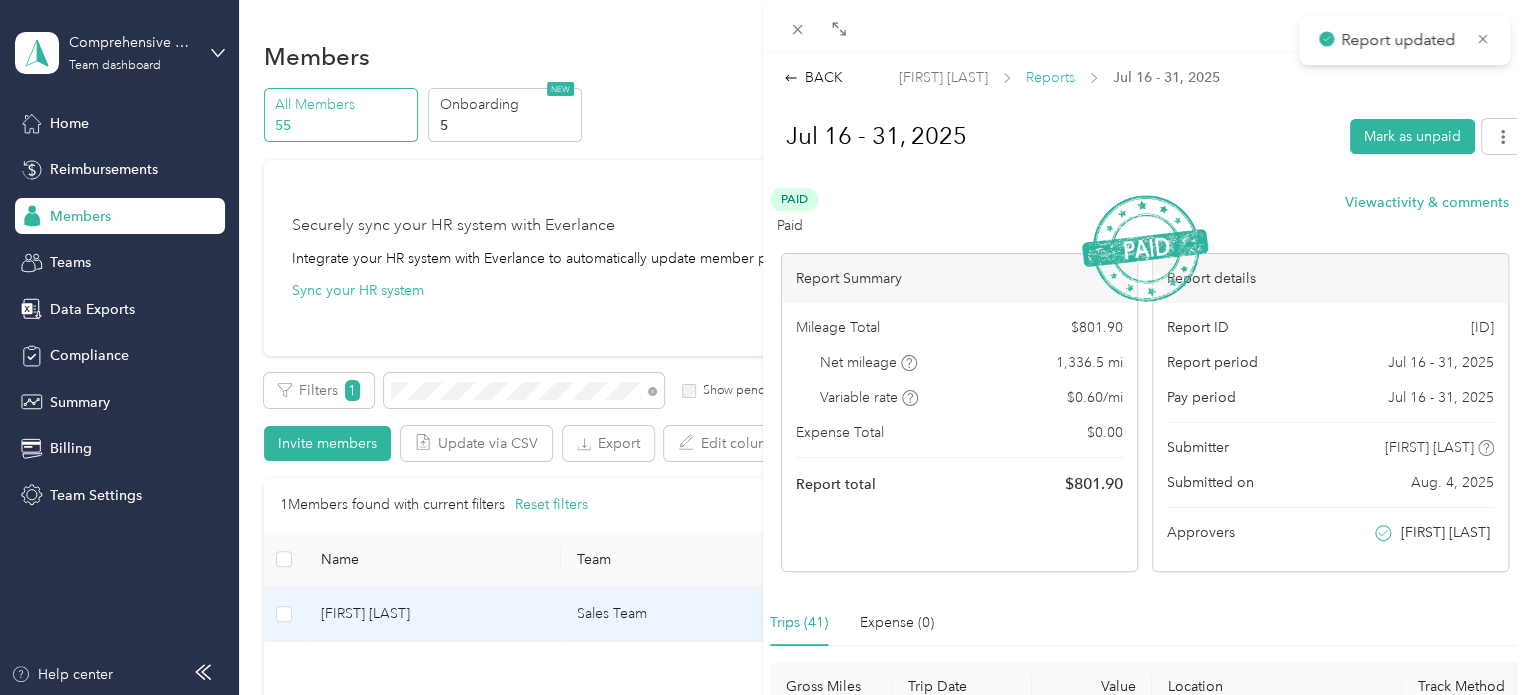 click on "Reports" at bounding box center [1050, 77] 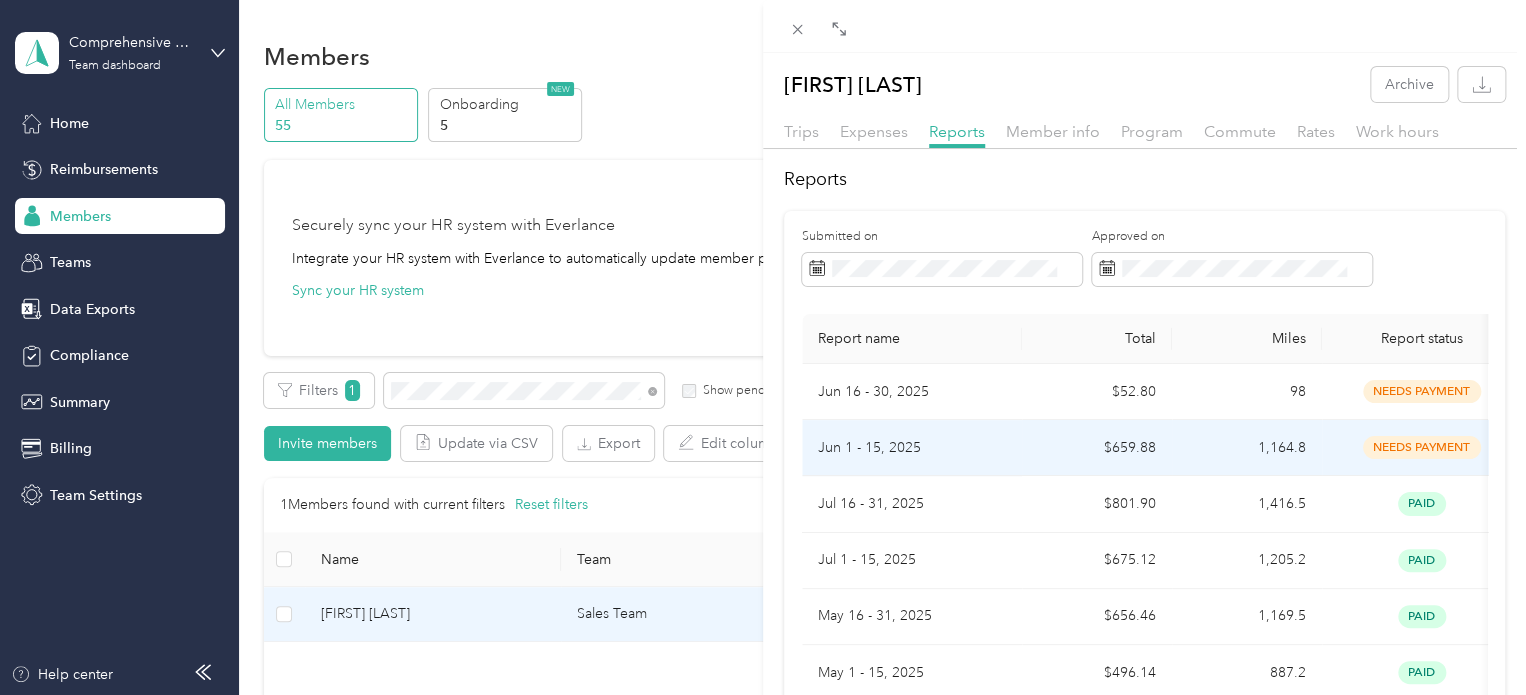 click on "Jun 1 - 15, 2025" at bounding box center [912, 448] 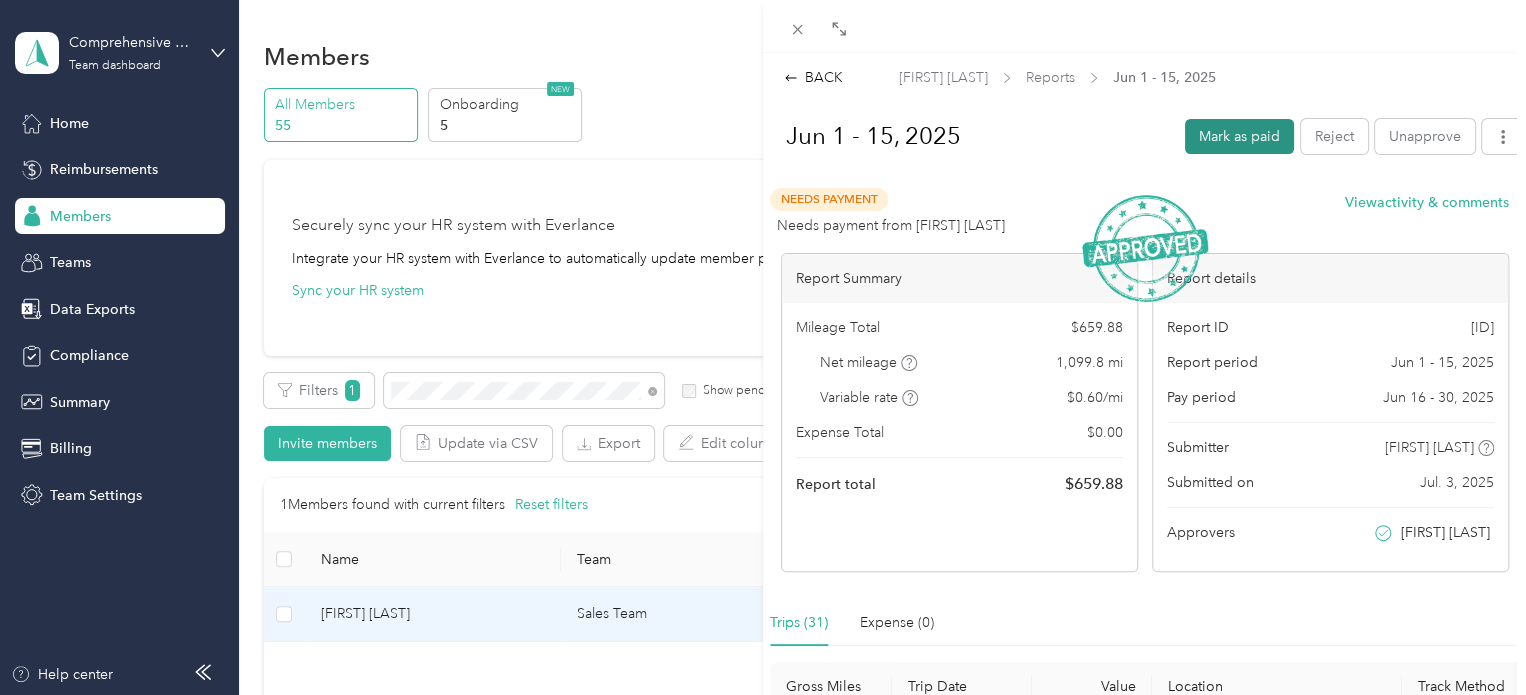 click on "Mark as paid" at bounding box center [1239, 136] 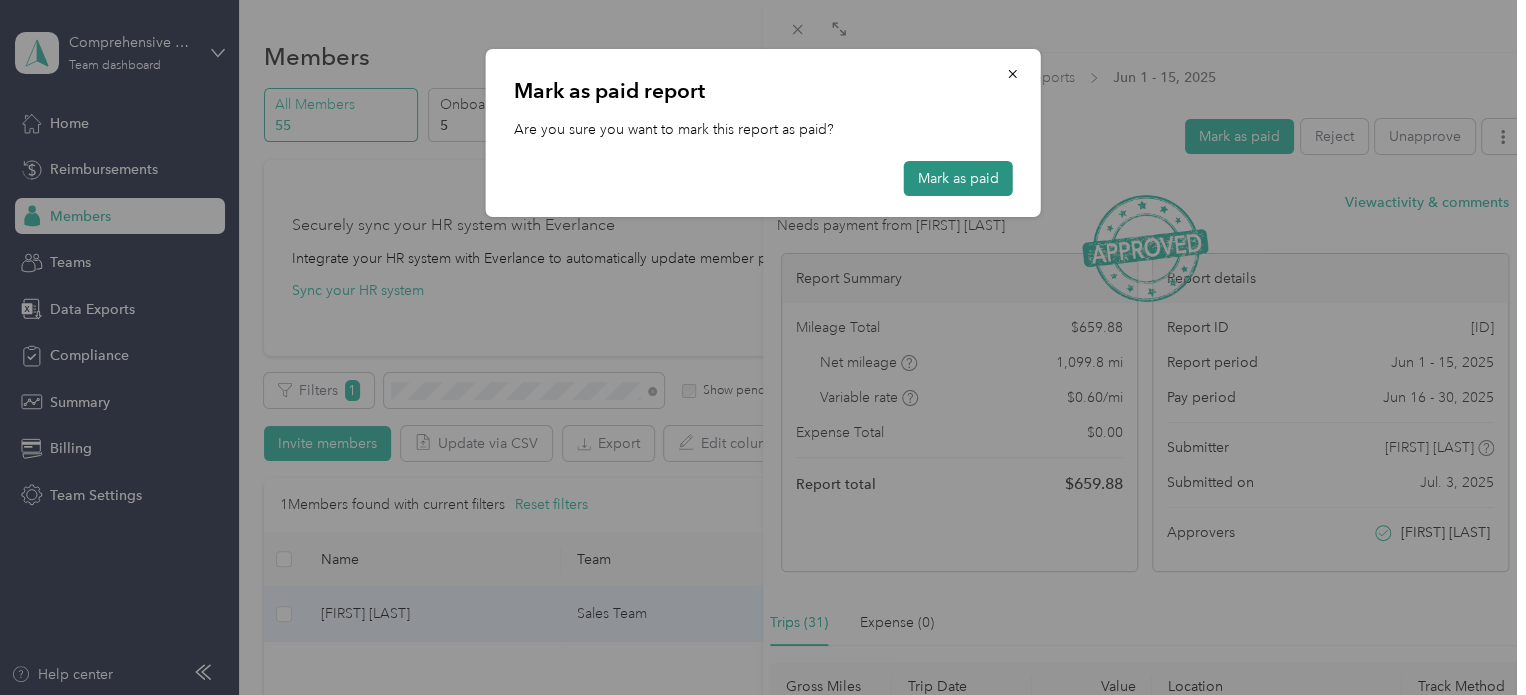 click on "Mark as paid" at bounding box center (958, 178) 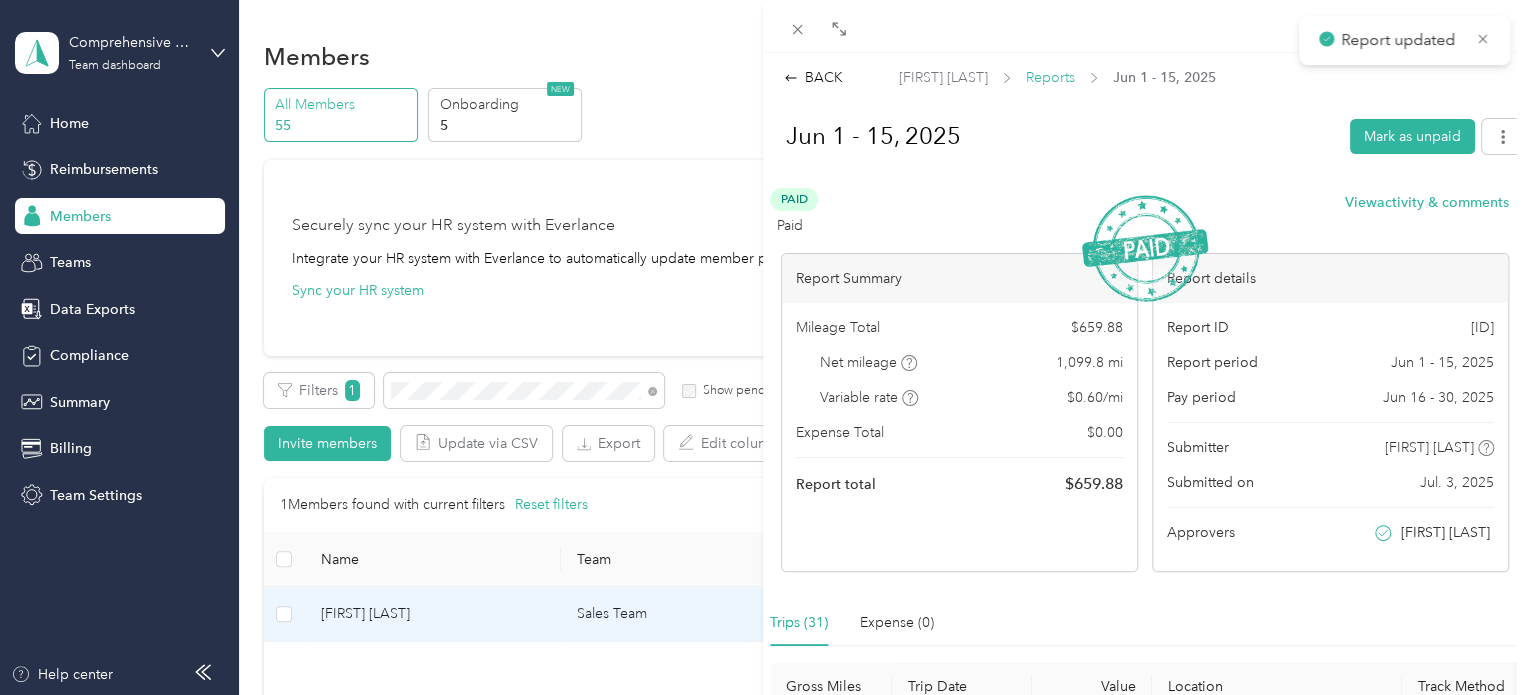 click on "Reports" at bounding box center (1050, 77) 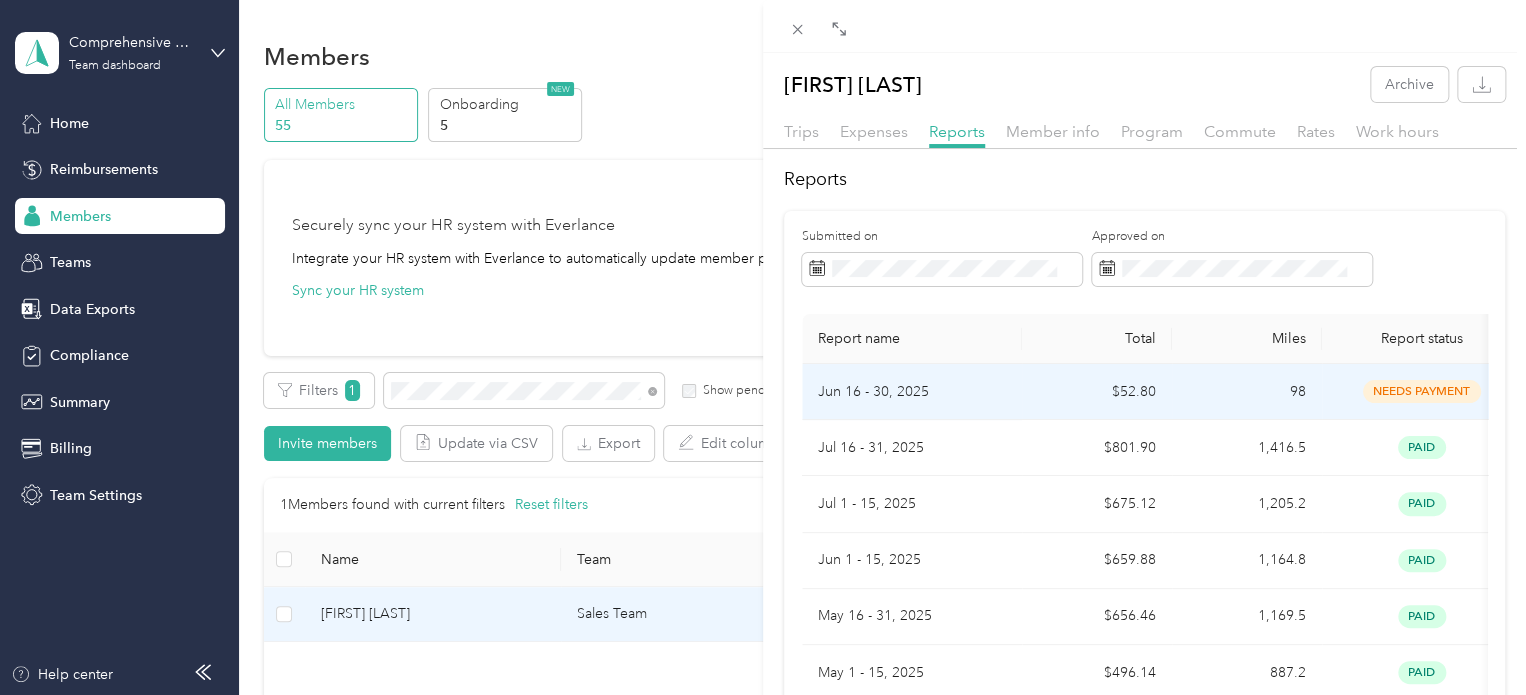 click on "Jun 16 - 30, 2025" at bounding box center [912, 392] 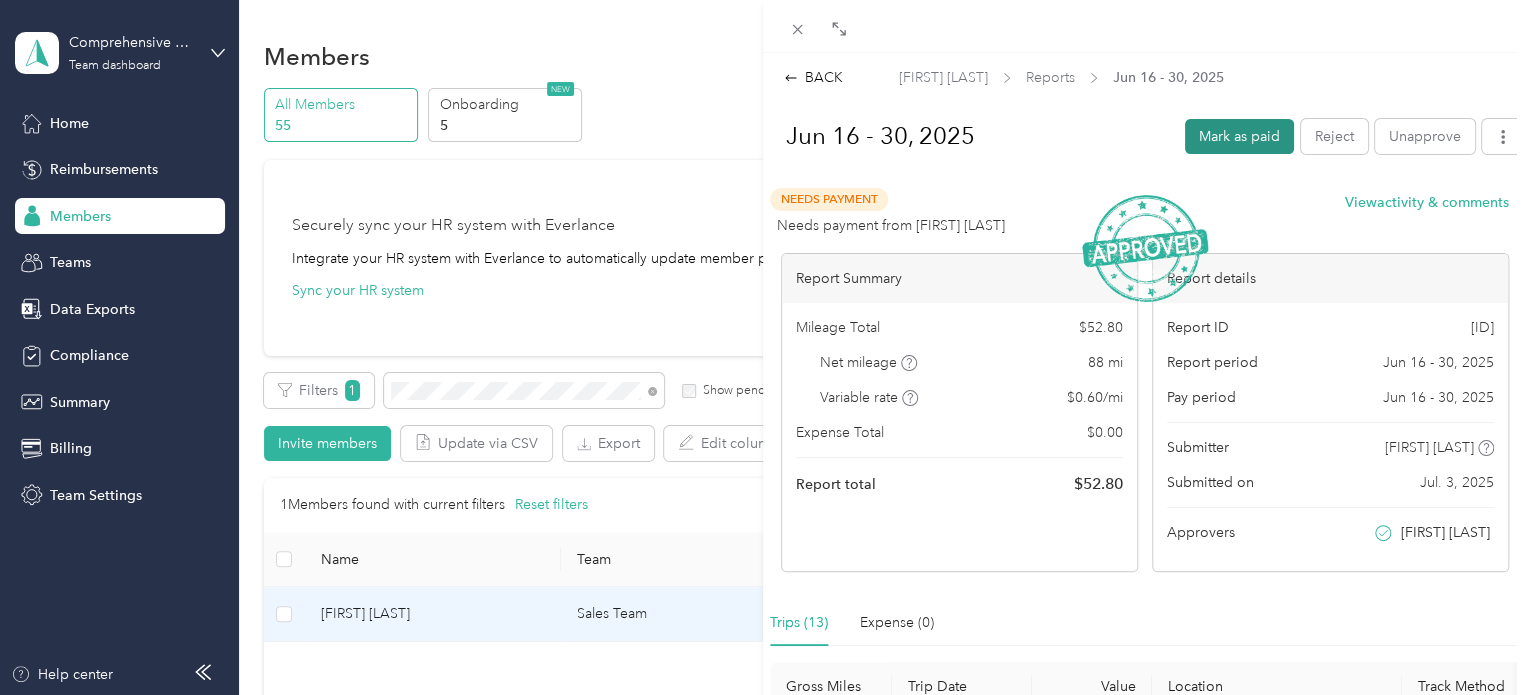 click on "Mark as paid" at bounding box center [1239, 136] 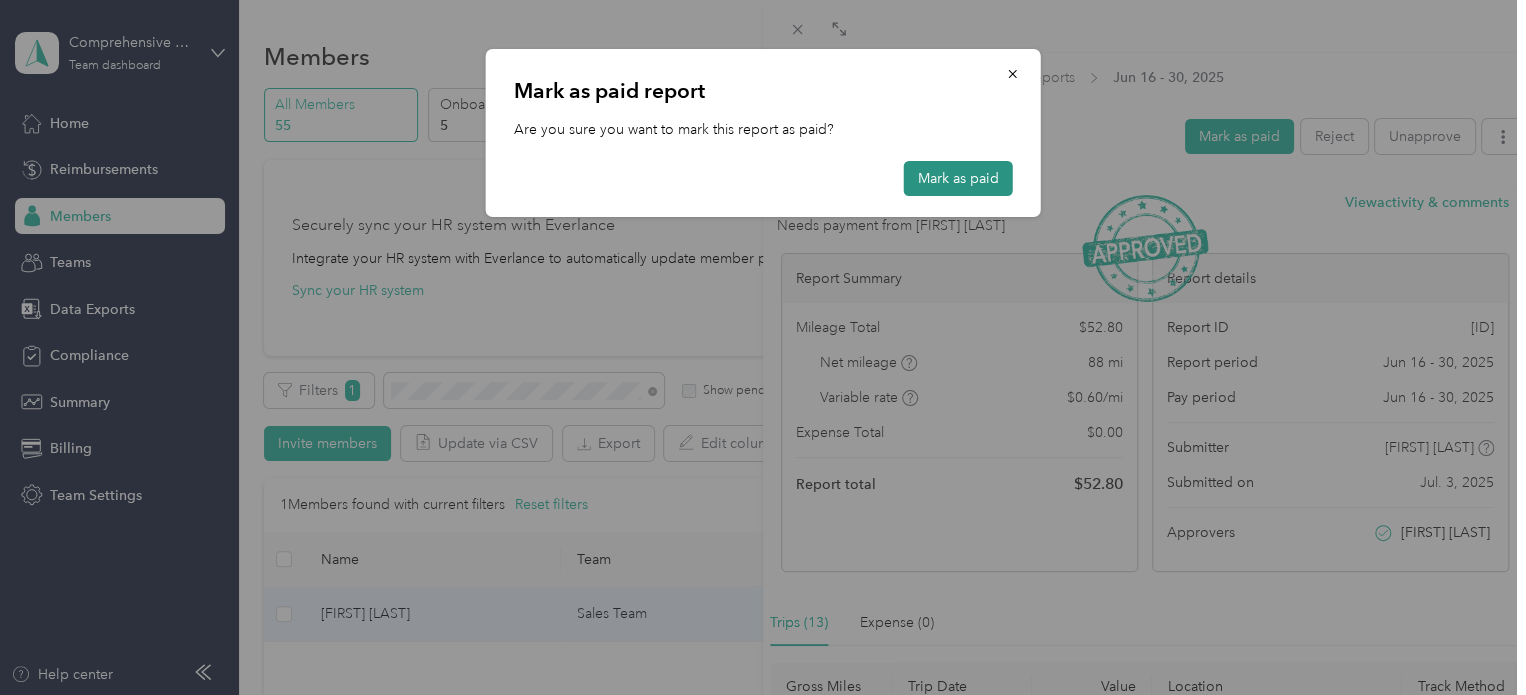 click on "Mark as paid" at bounding box center [958, 178] 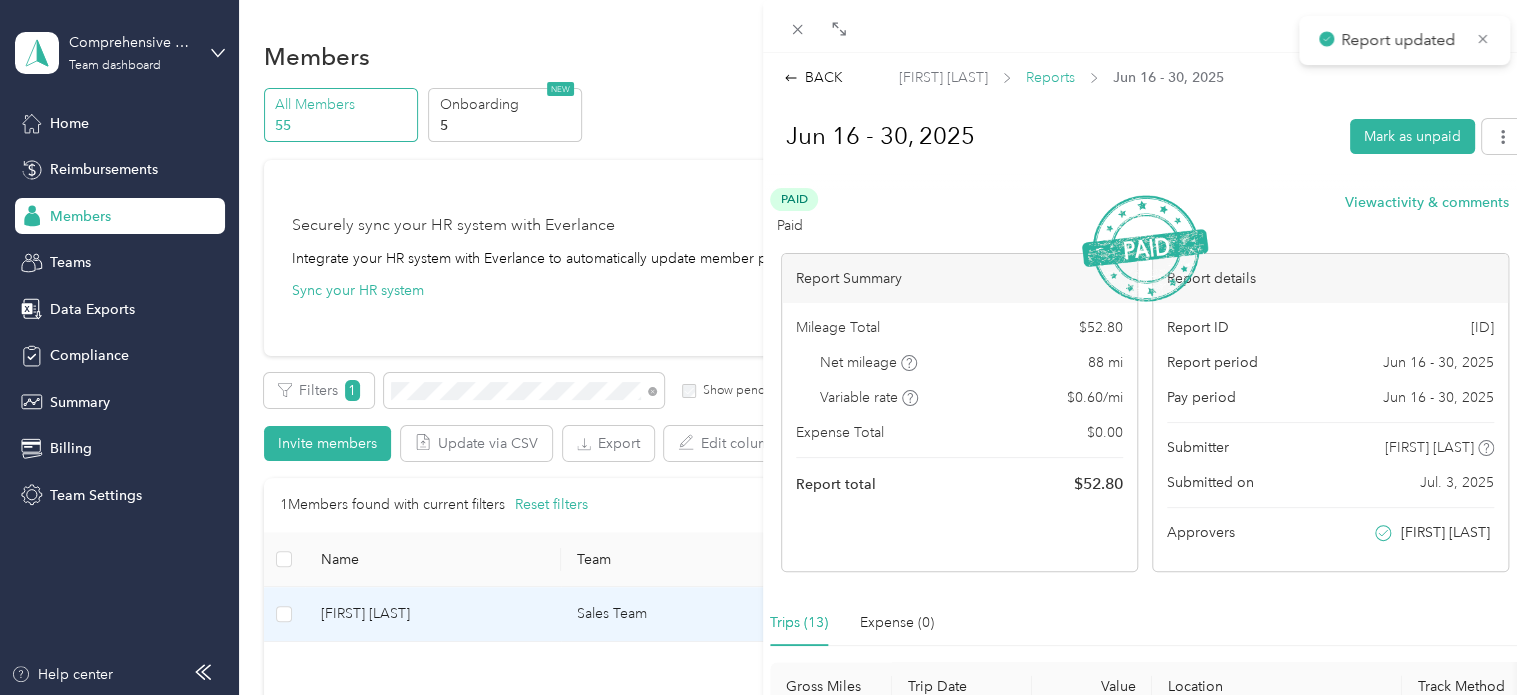 click on "Reports" at bounding box center (1050, 77) 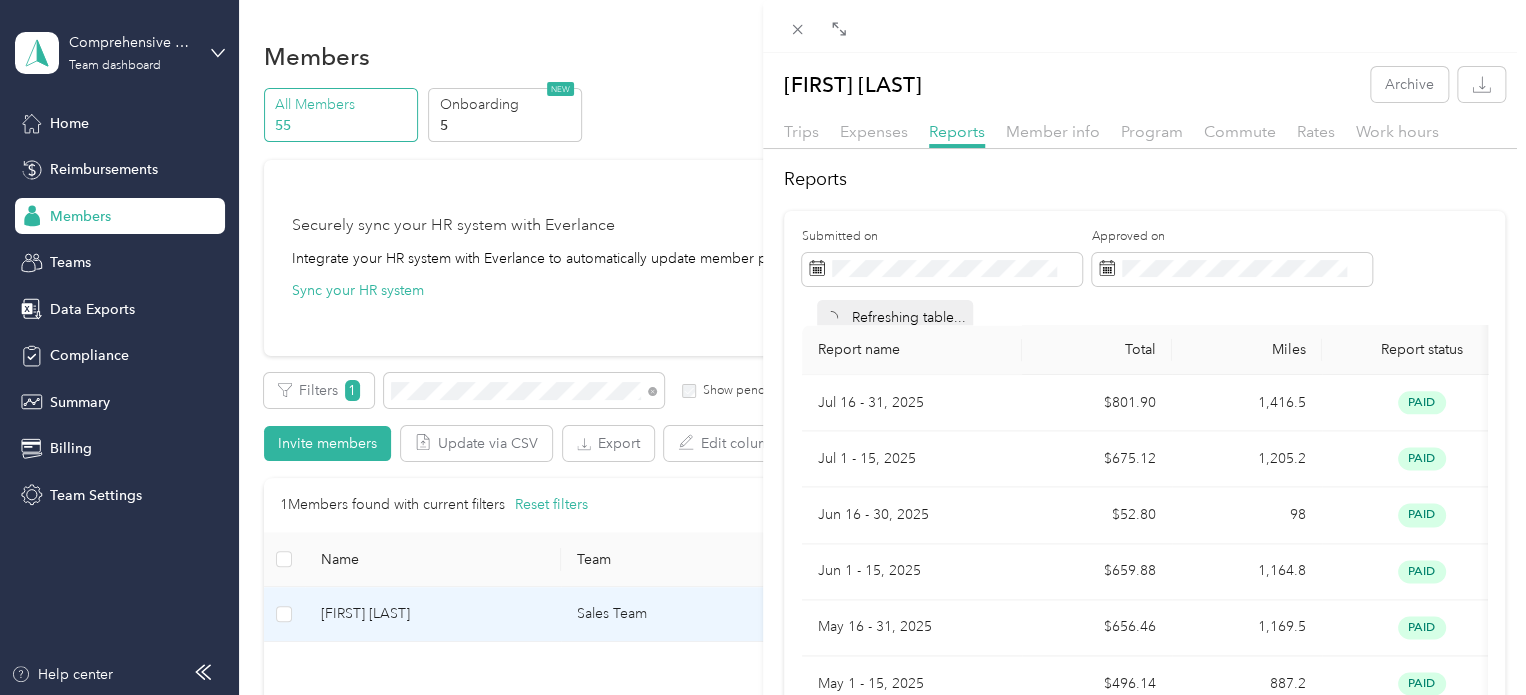 click on "Reports Submitted on [DATE] [DATE] [DATE] [DATE] [DATE] [DATE] [DATE] [DATE] Showing 8 out of 8 1 25 / page" at bounding box center (763, 347) 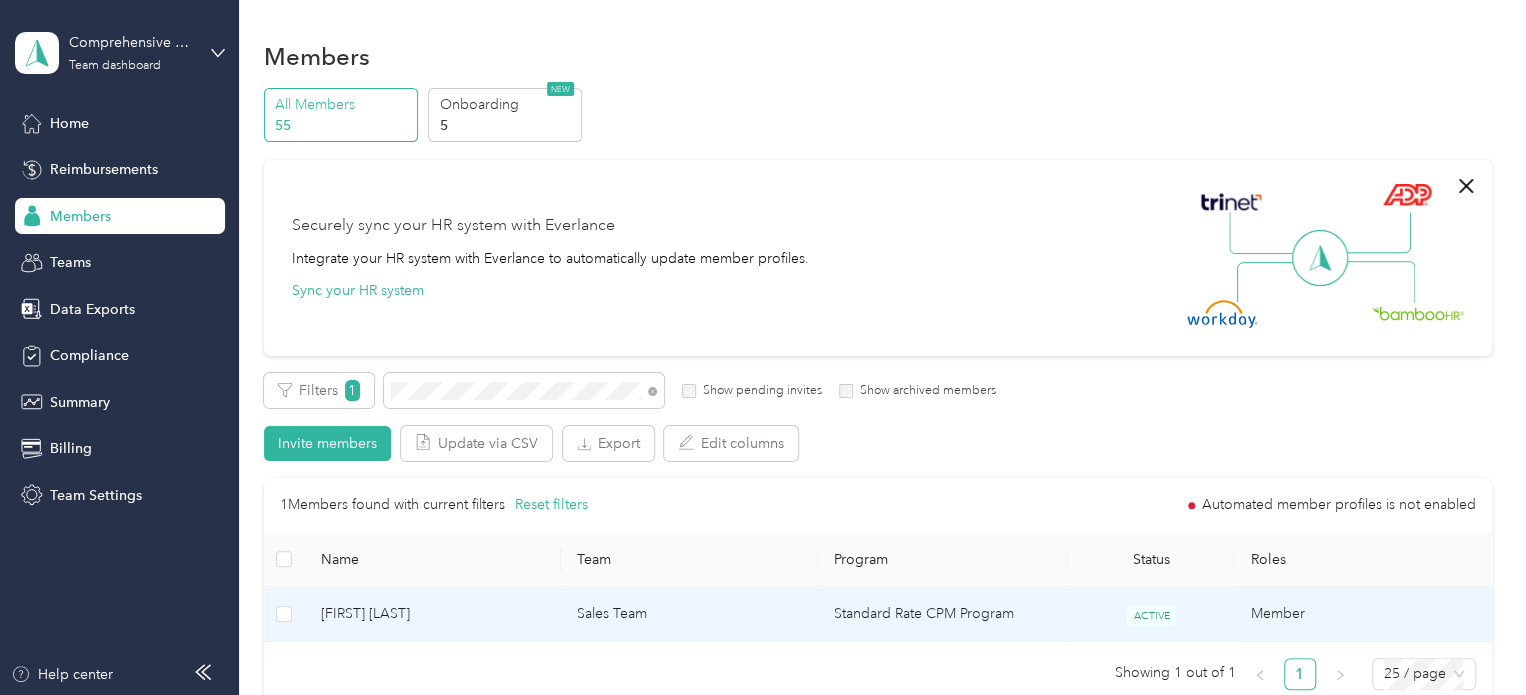 click on "[FIRST] [LAST]" at bounding box center [433, 614] 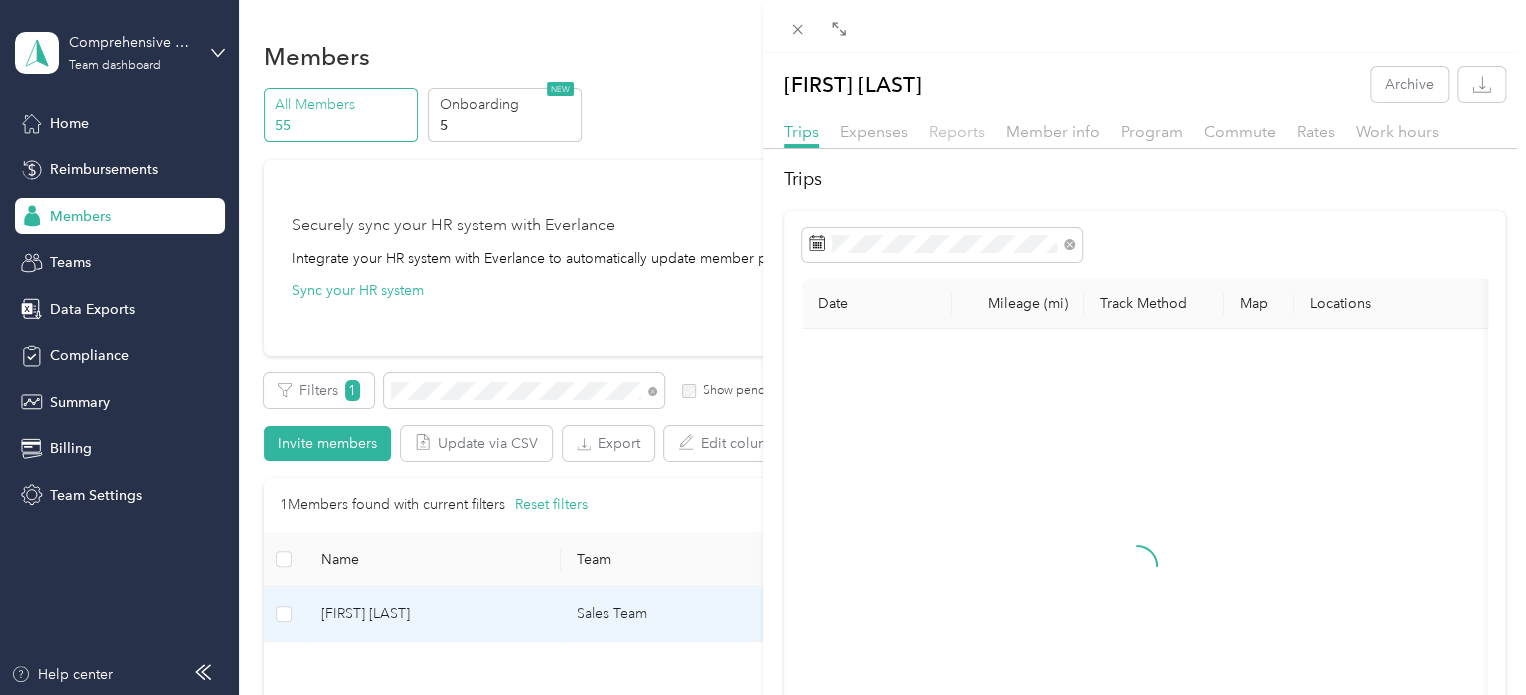 click on "Reports" at bounding box center (957, 131) 